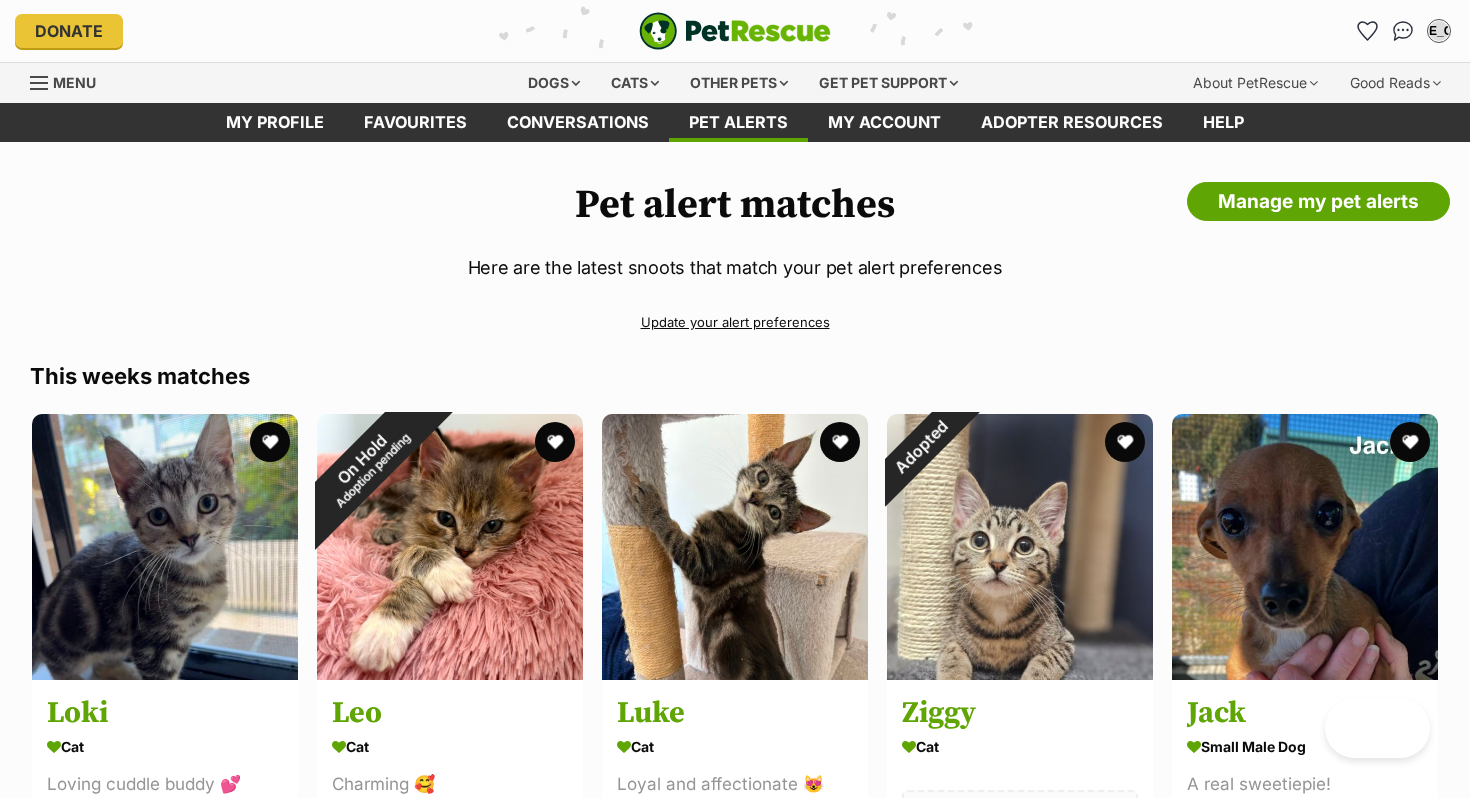 scroll, scrollTop: 0, scrollLeft: 0, axis: both 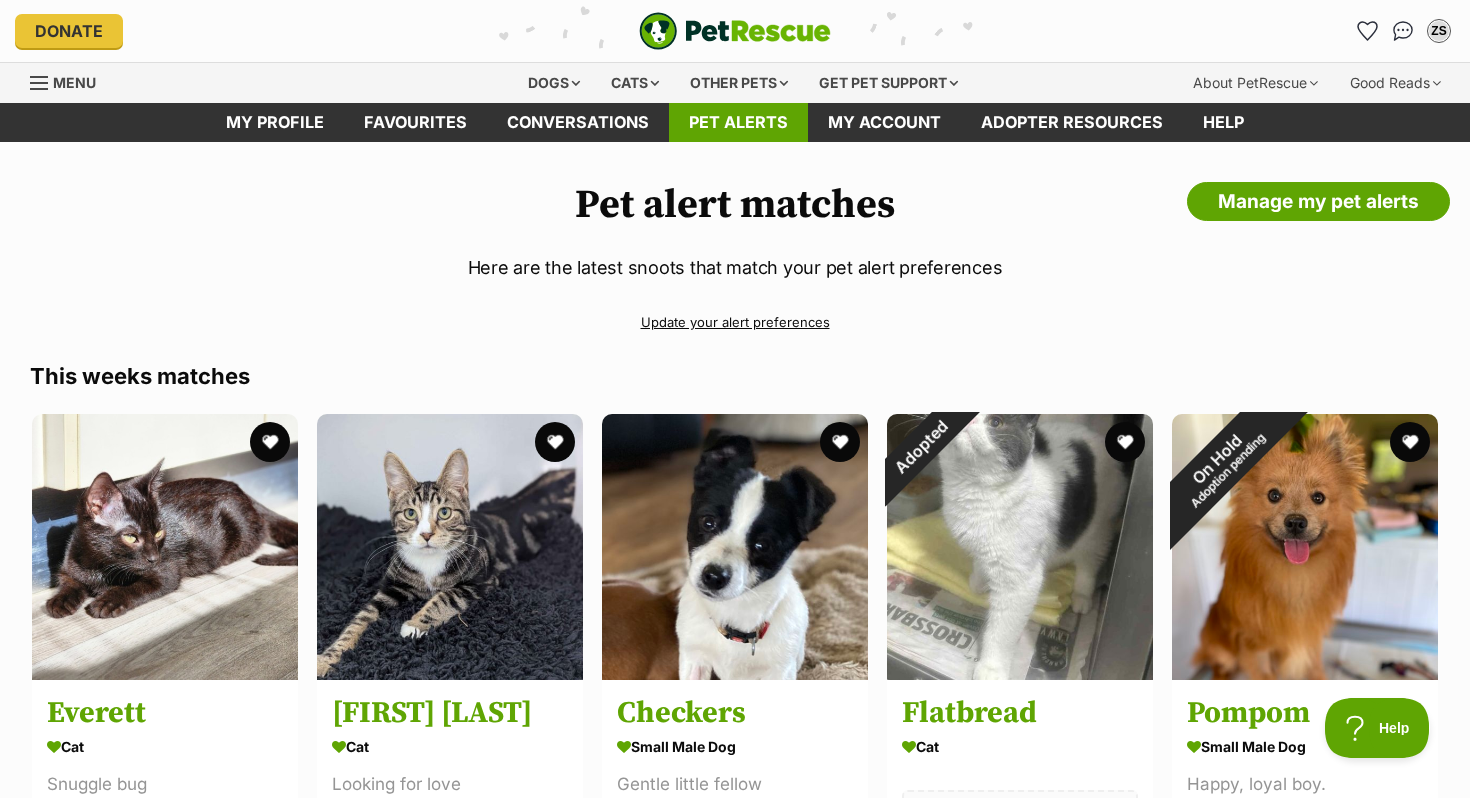 click on "Pet alerts" at bounding box center [738, 122] 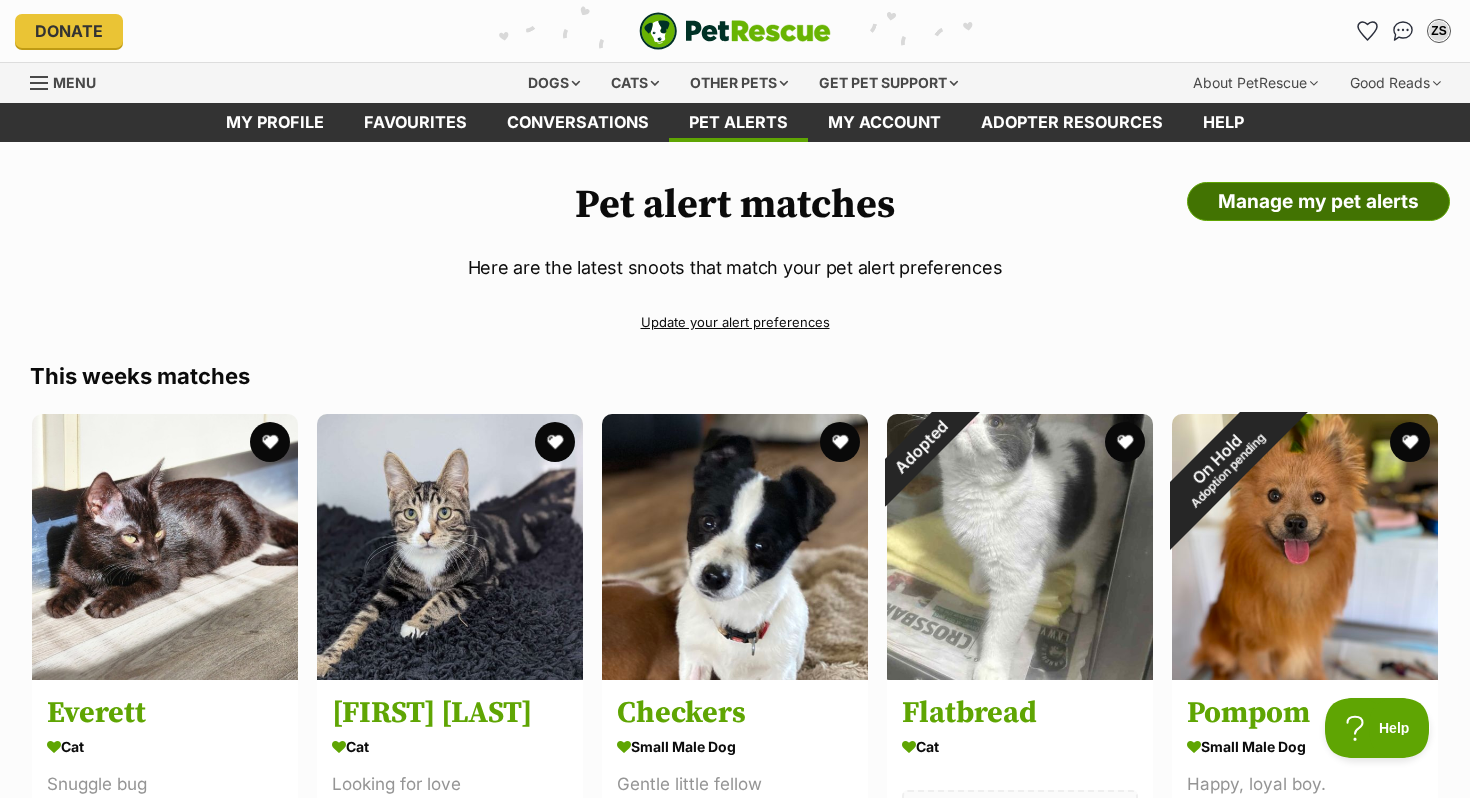click on "Manage my pet alerts" at bounding box center (1318, 202) 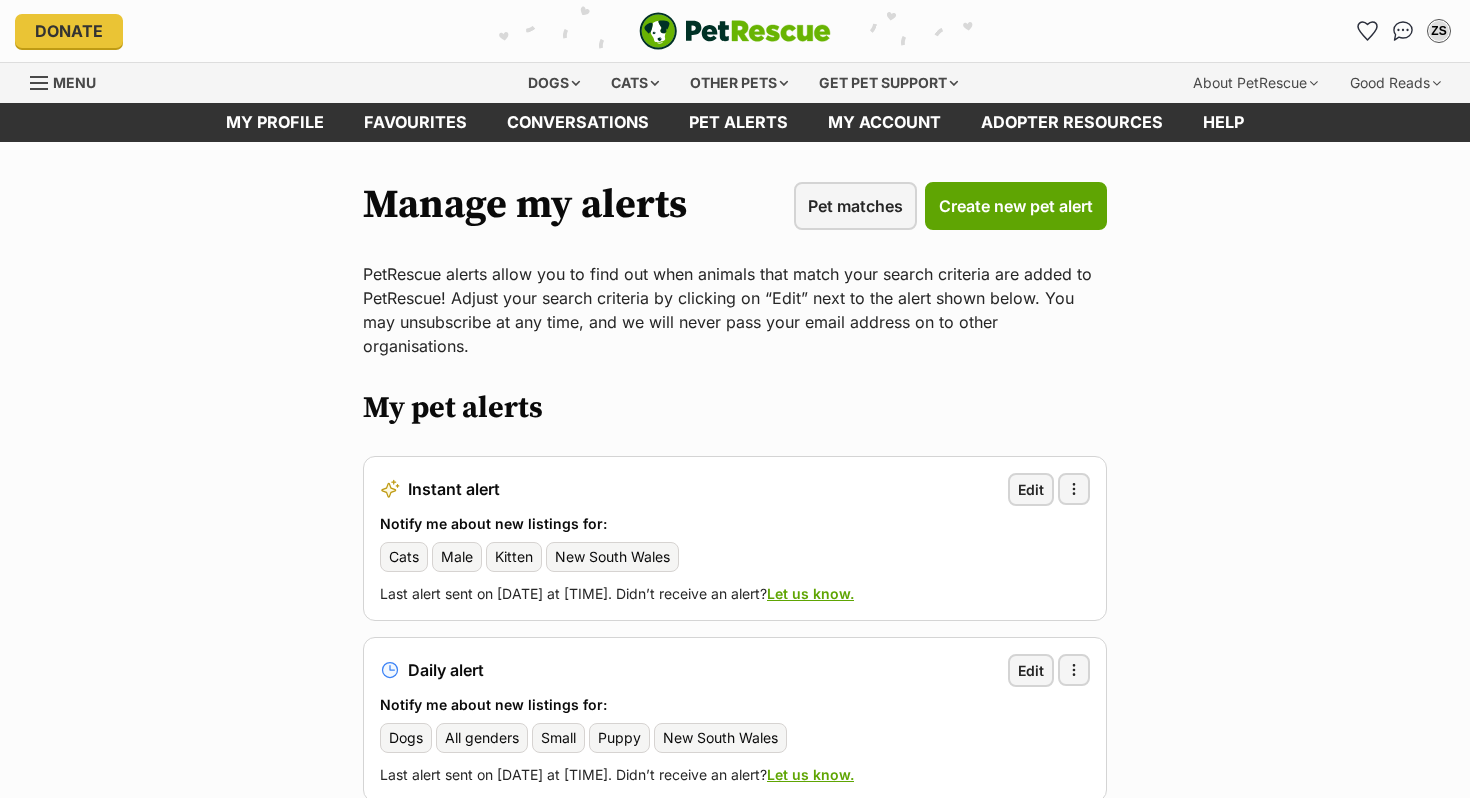 scroll, scrollTop: 0, scrollLeft: 0, axis: both 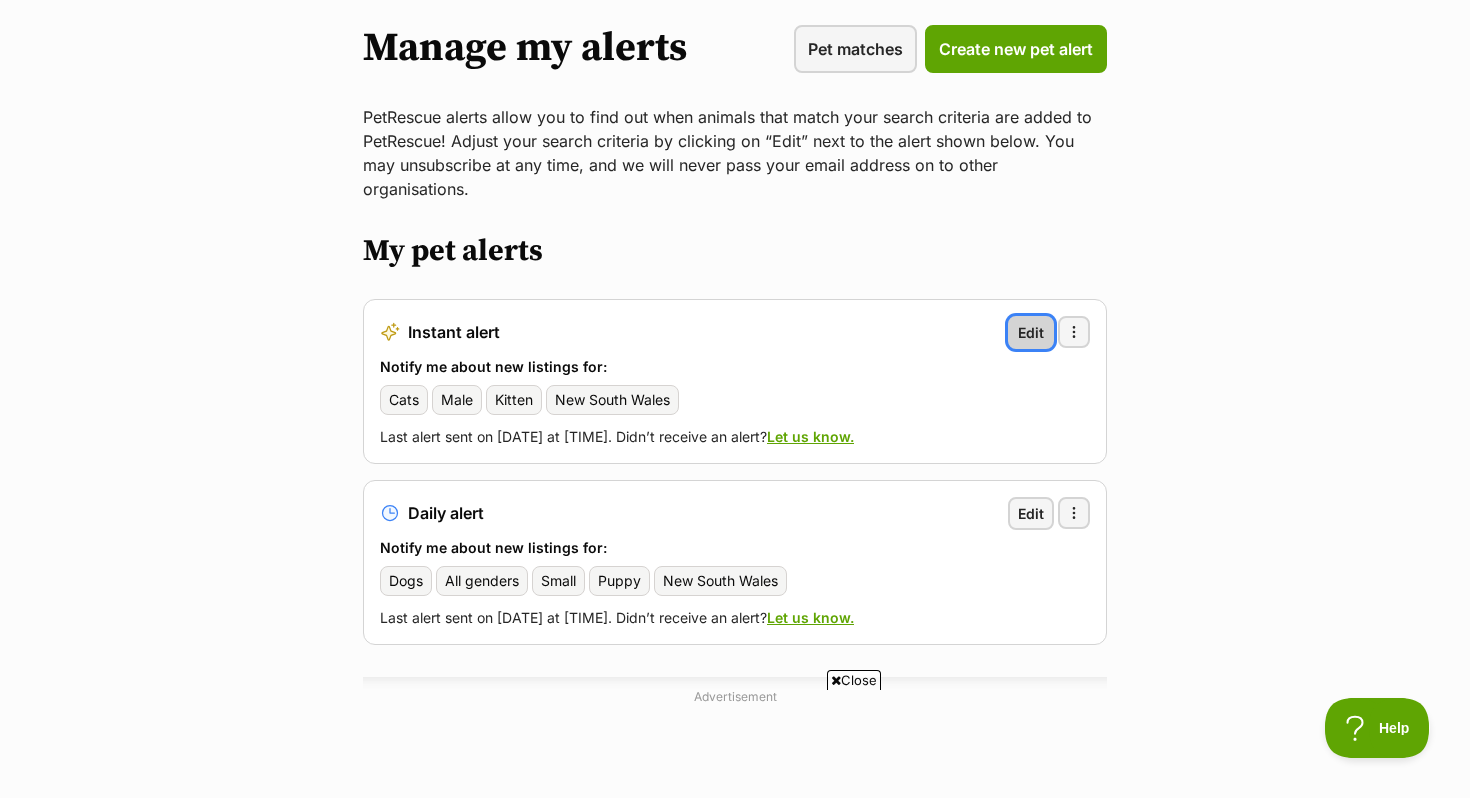 click on "Edit" at bounding box center [1031, 332] 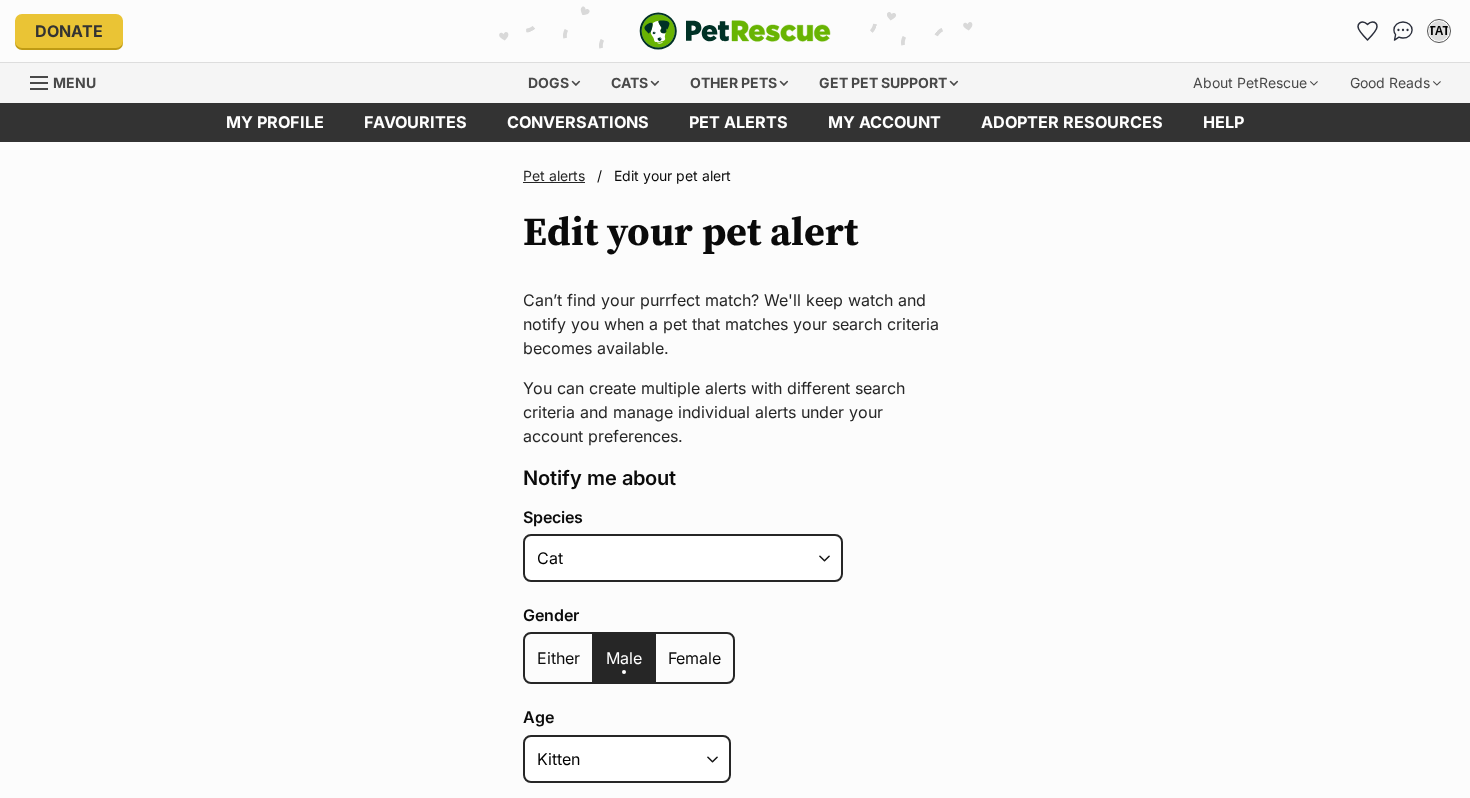 scroll, scrollTop: 0, scrollLeft: 0, axis: both 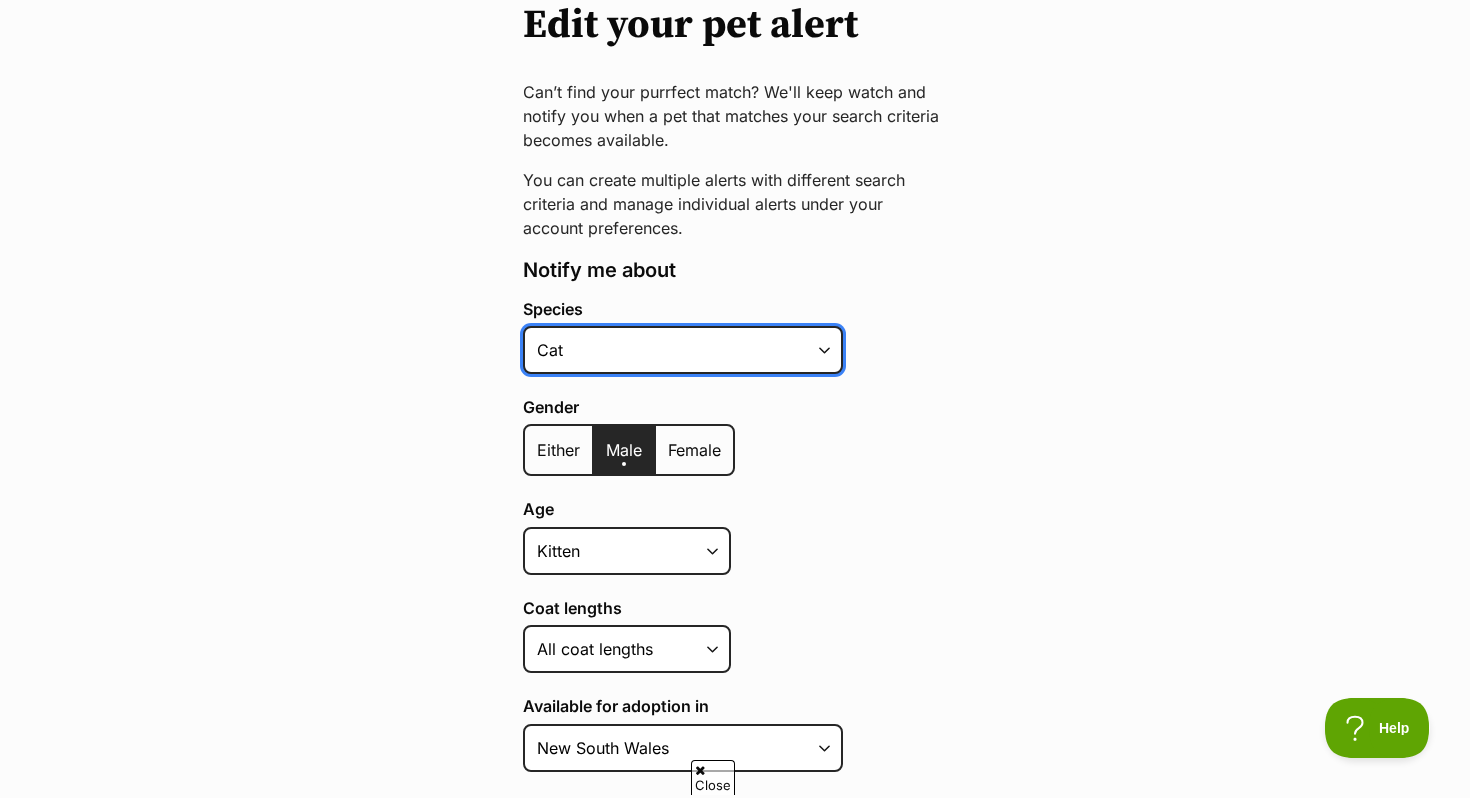 click on "Alpaca
Bird
Cat
Chicken
Cow
Dog
Donkey
Duck
Ferret
Fish
Goat
Goose
Guinea Fowl
Guinea Pig
Hamster
Hermit Crab
Horse
Lizard
Mouse
Pig
Python
Rabbit
Rat
Sheep
Turkey
Turtle
All pets" at bounding box center [683, 350] 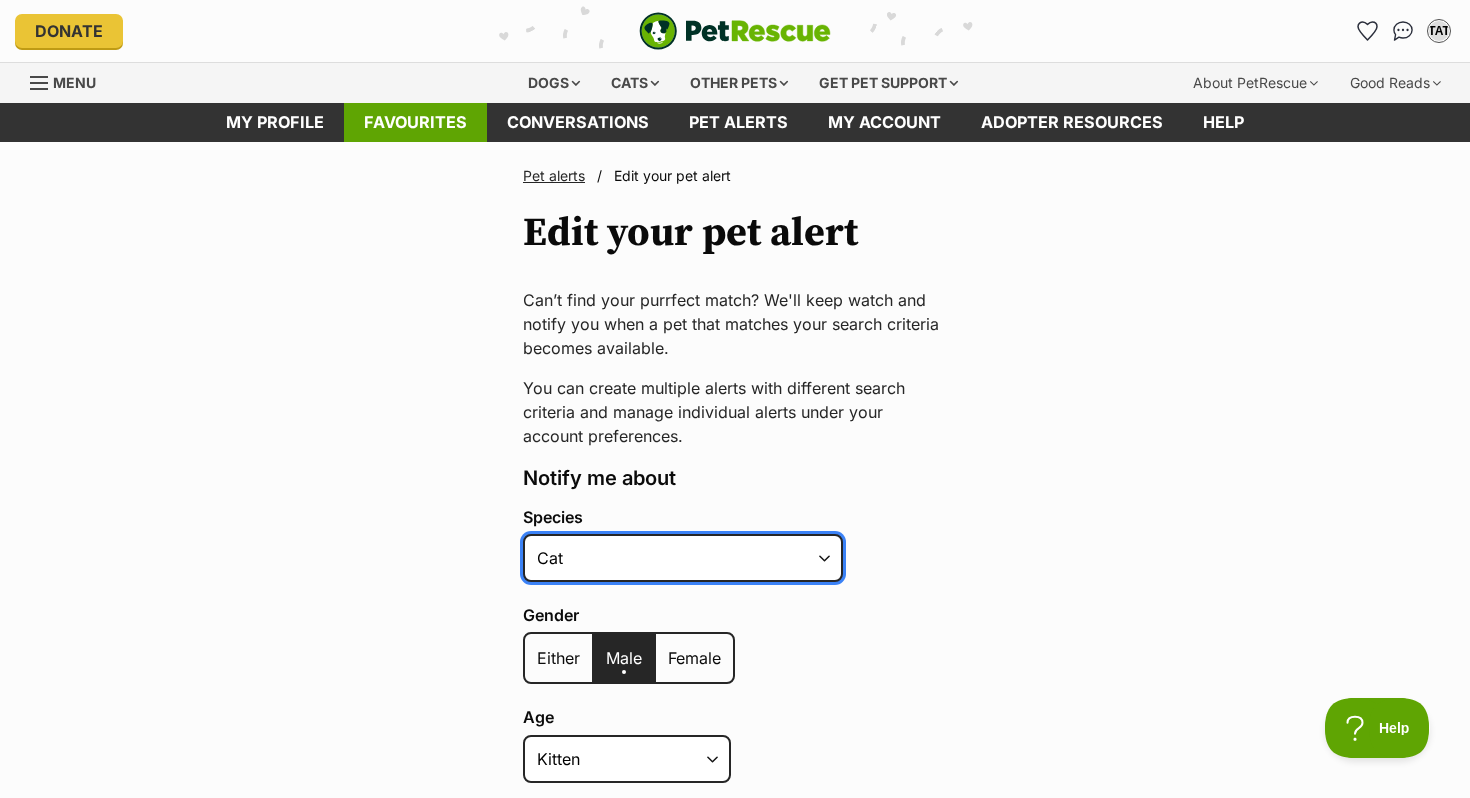 scroll, scrollTop: 0, scrollLeft: 0, axis: both 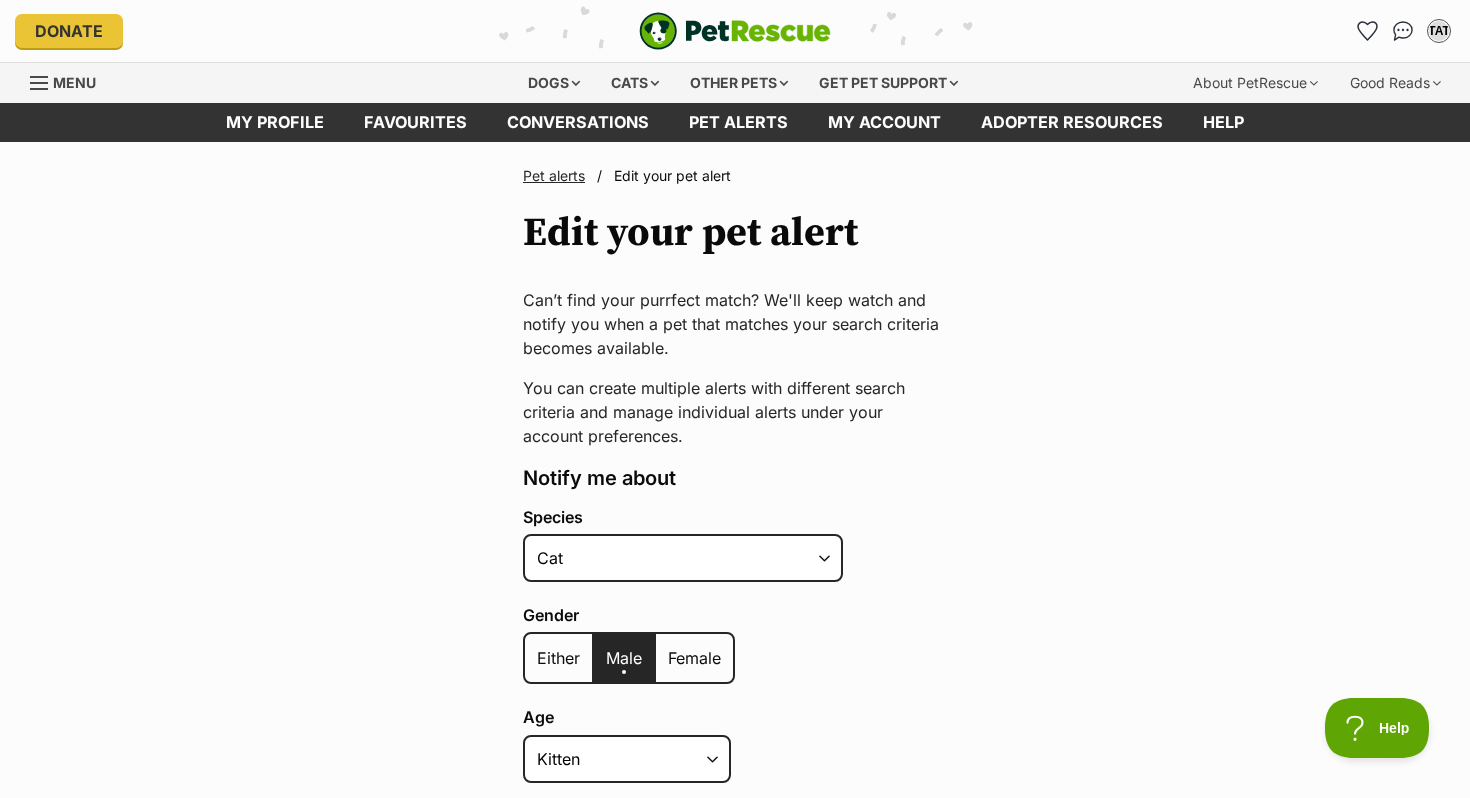 click on "Pet alerts
/
Edit your pet alert
Edit your pet alert
Can’t find your purrfect match? We'll keep watch and notify you when a pet that matches your search criteria becomes available.
You can create multiple alerts with different search criteria and manage individual alerts under your account preferences.
Notify me about
Species
Alpaca
Bird
Cat
Chicken
Cow
Dog
Donkey
Duck
Ferret
Fish
Goat
Goose
Guinea Fowl
Guinea Pig
Hamster
Hermit Crab
Horse
Lizard
Mouse
Pig
Python
Rabbit
Rat
Sheep
Turkey
Turtle
All pets
Gender
Either
Male
Female
Age
Kitten
Cat
Senior
All ages
Size
Small
Medium
Large
All sizes
Coat lengths
Short
Medium Coat
Long
All coat lengths
Available for adoption in
Australian Capital Territory
New South Wales
Northern Territory
Queensland" at bounding box center [735, 1014] 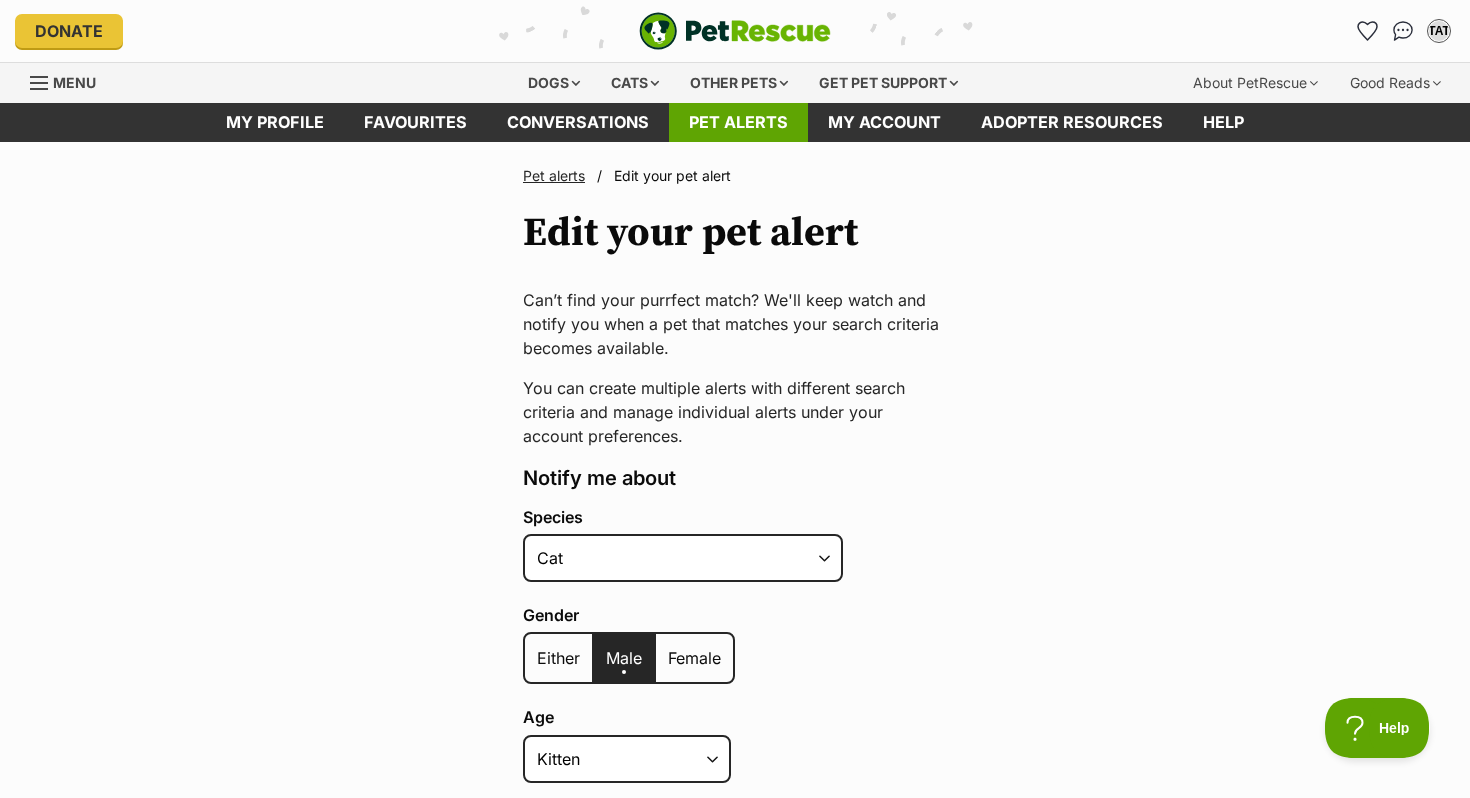 click on "Pet alerts" at bounding box center (738, 122) 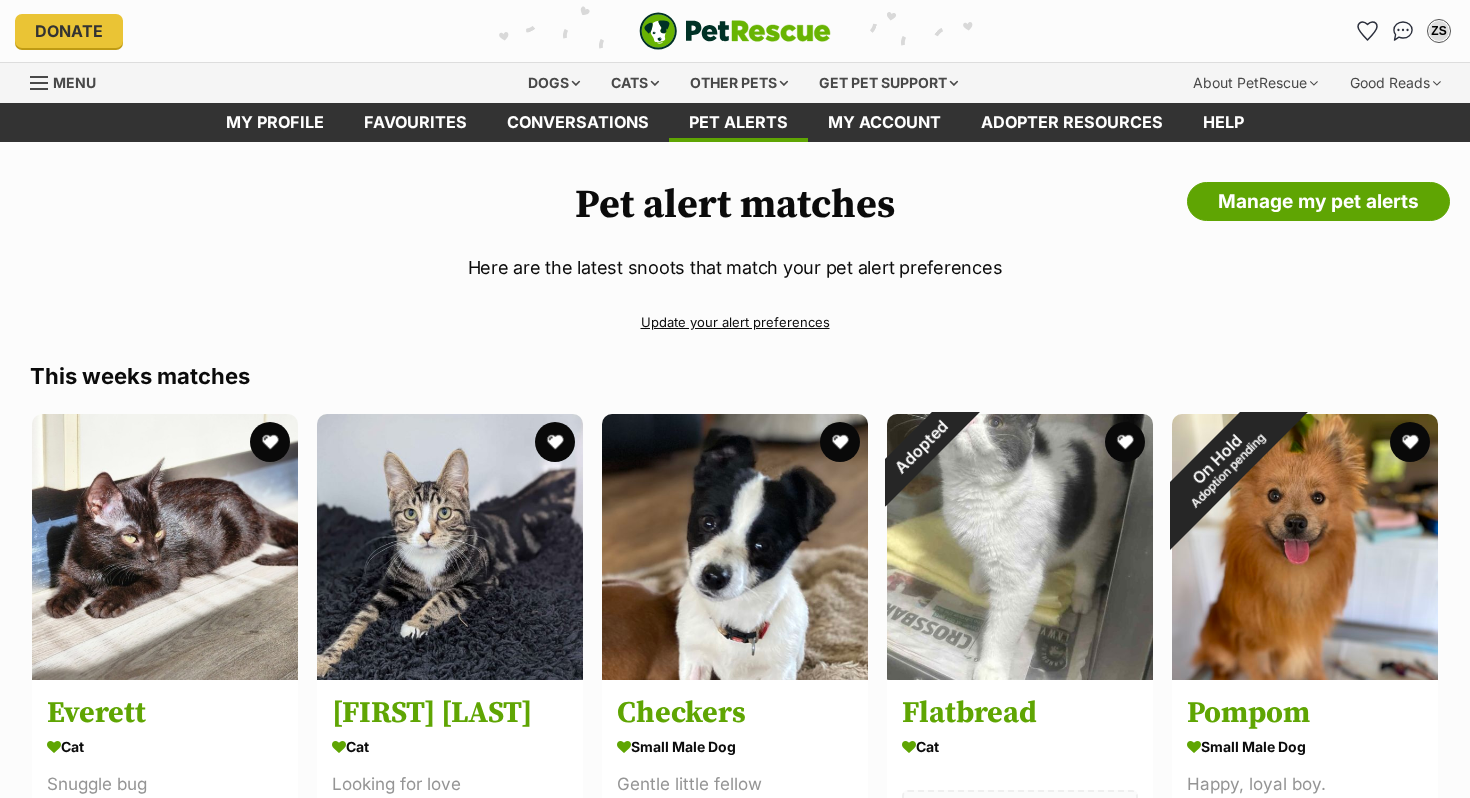 scroll, scrollTop: 0, scrollLeft: 0, axis: both 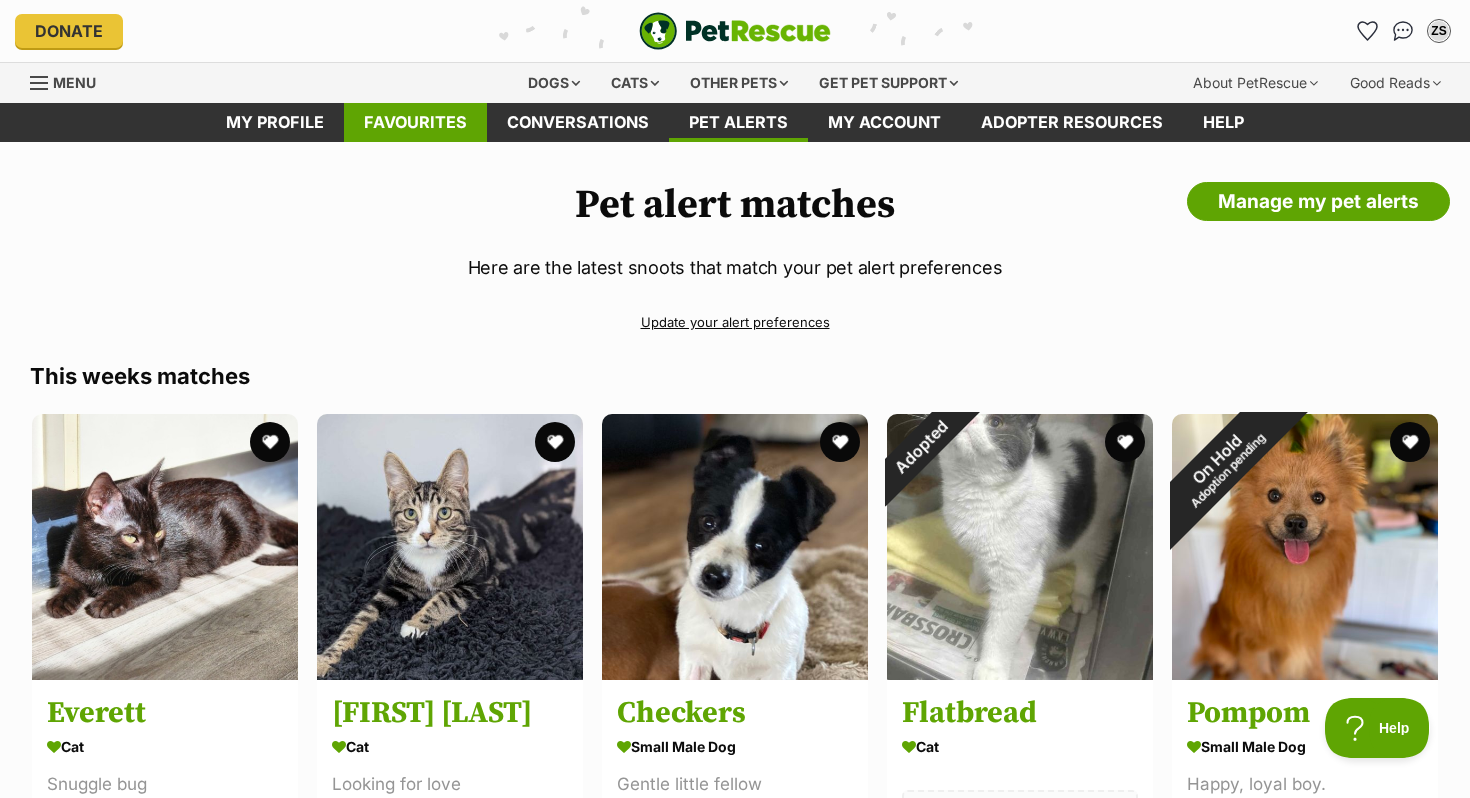 click on "Favourites" at bounding box center [415, 122] 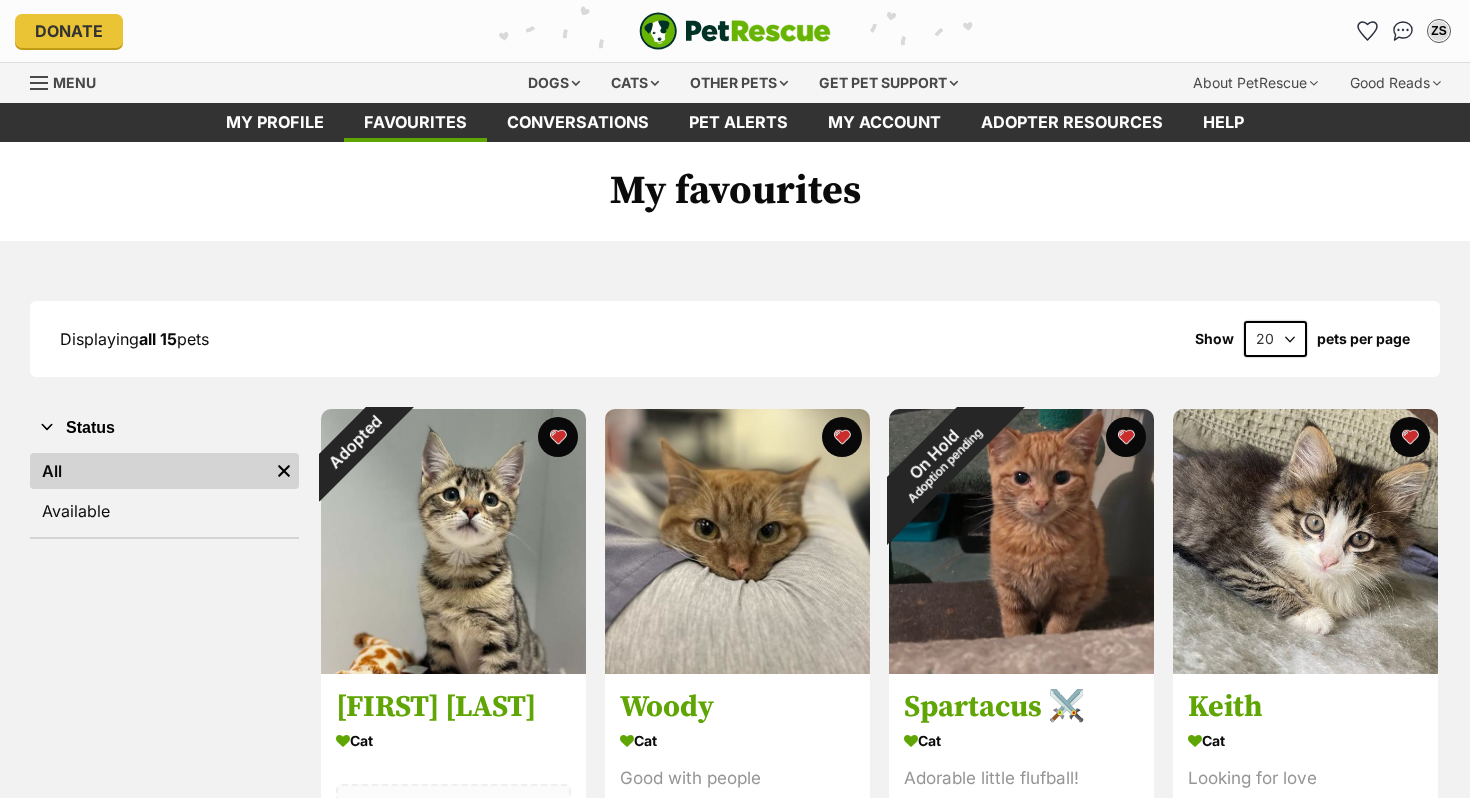 scroll, scrollTop: 0, scrollLeft: 0, axis: both 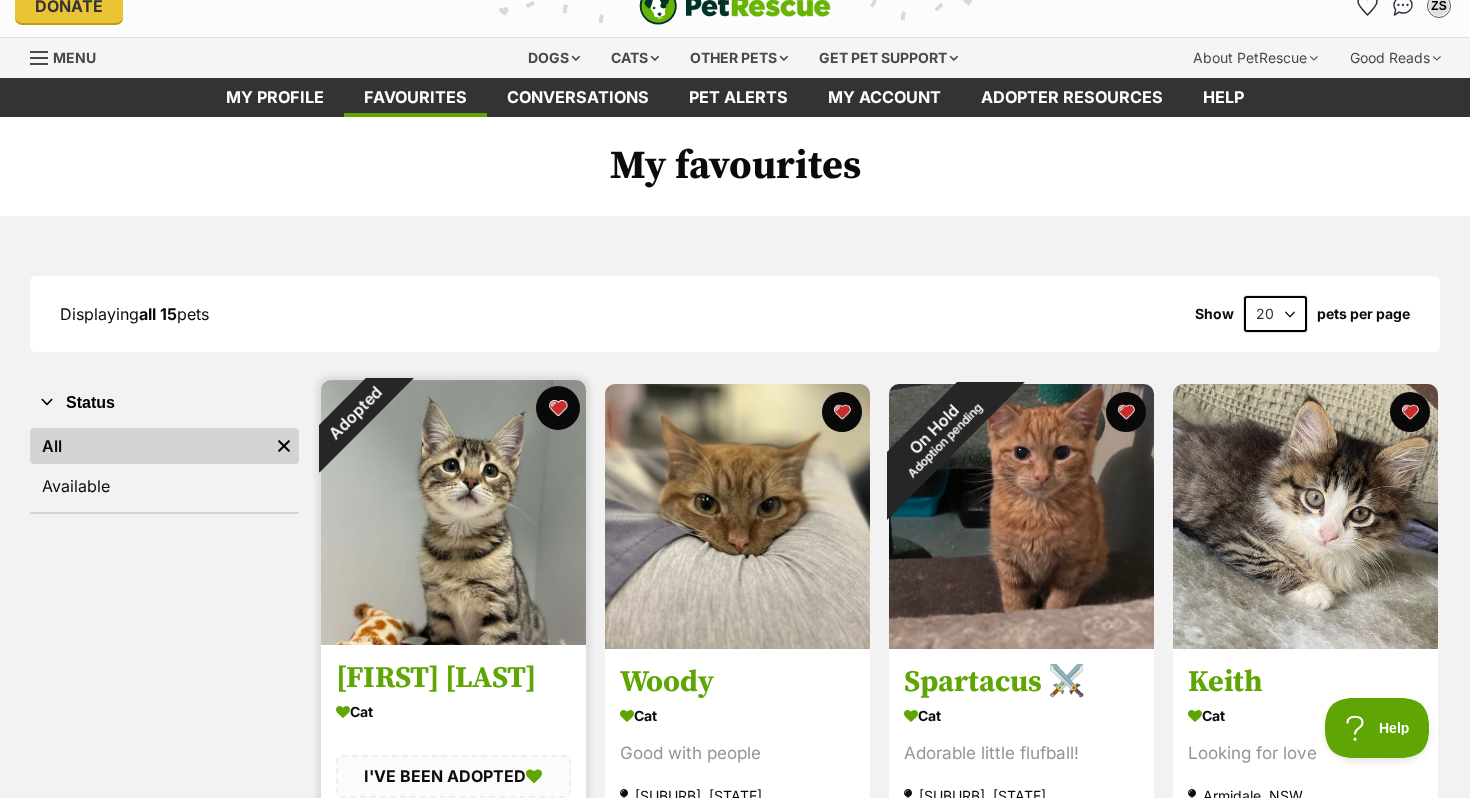 click at bounding box center [558, 408] 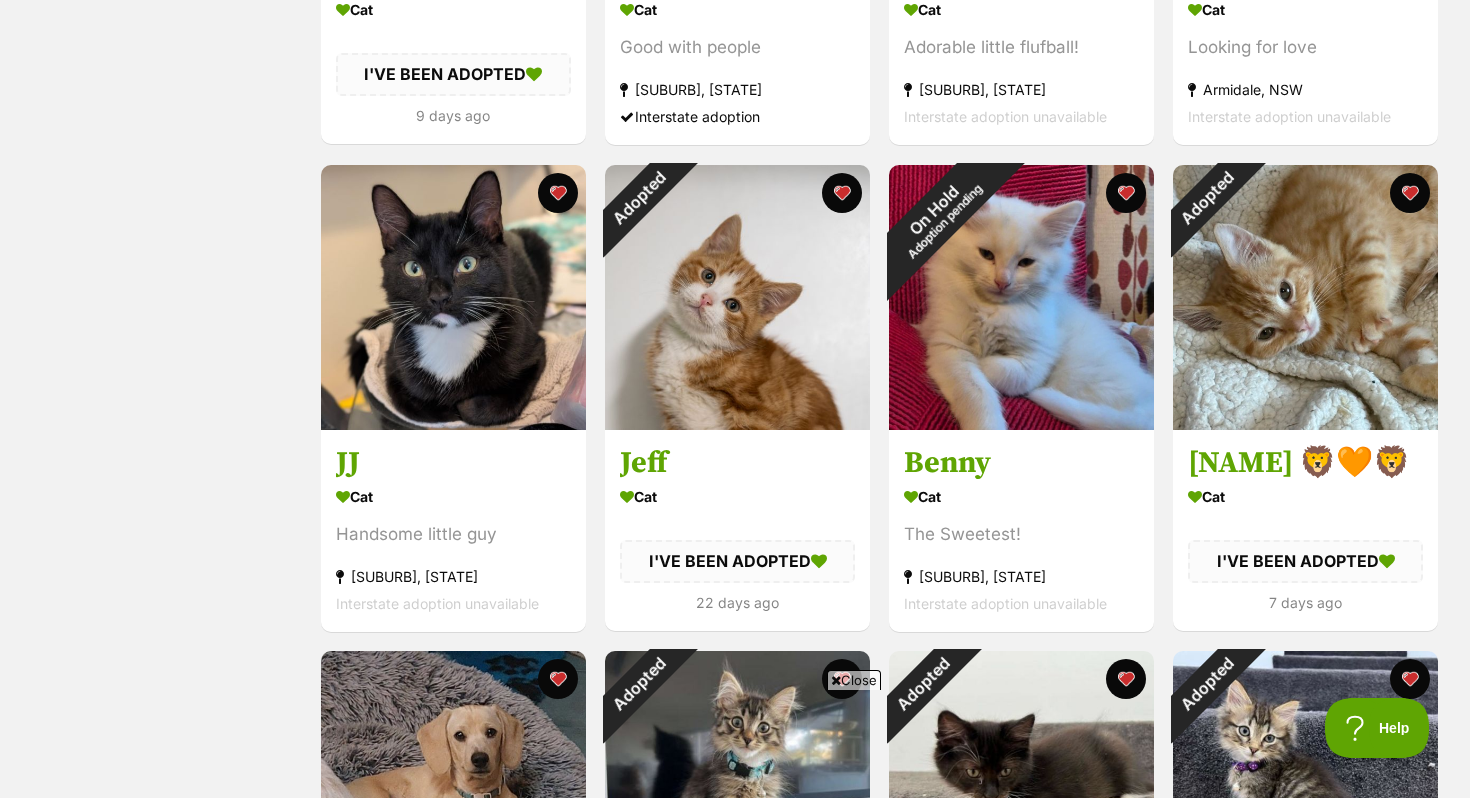 scroll, scrollTop: 725, scrollLeft: 0, axis: vertical 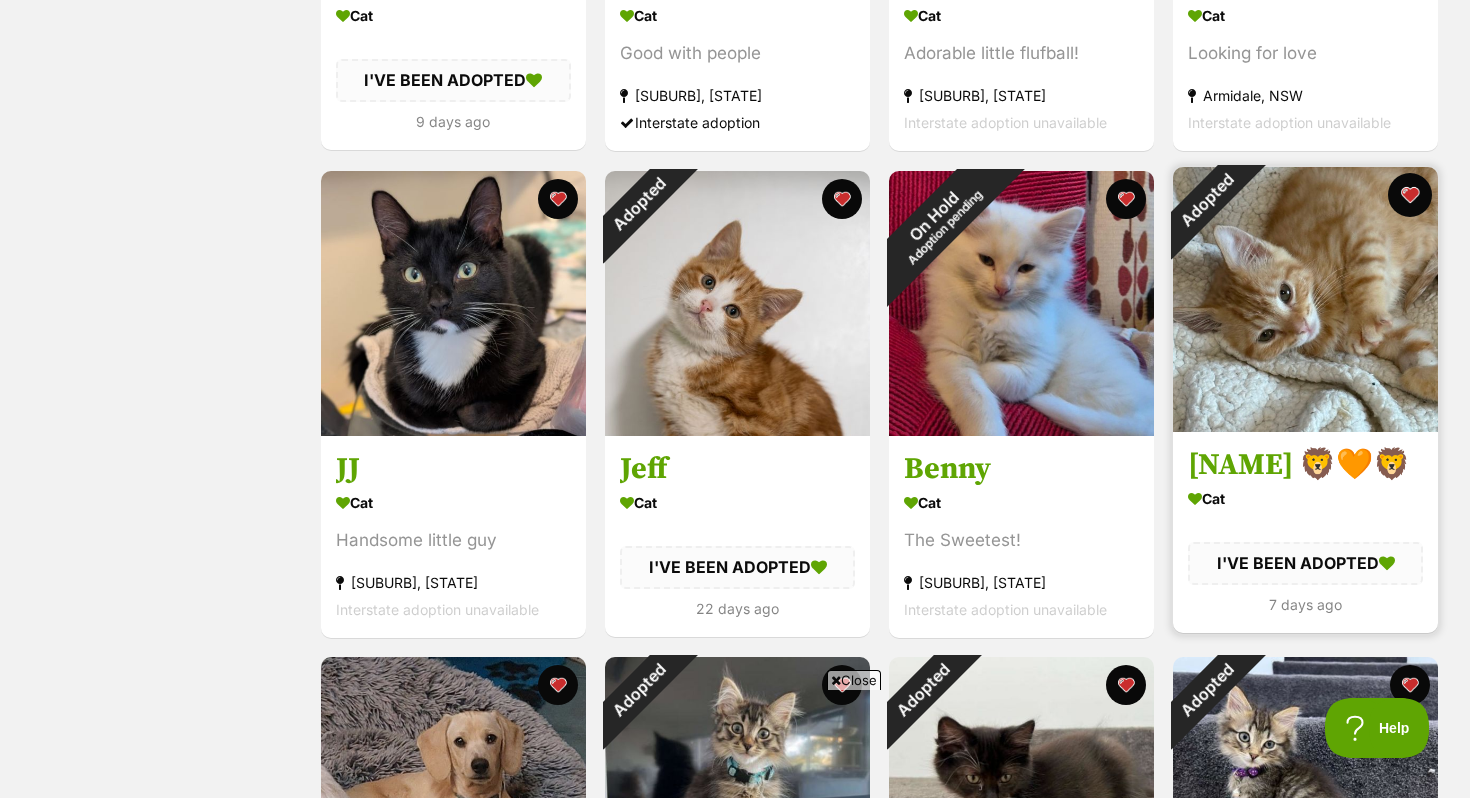 click at bounding box center (1410, 195) 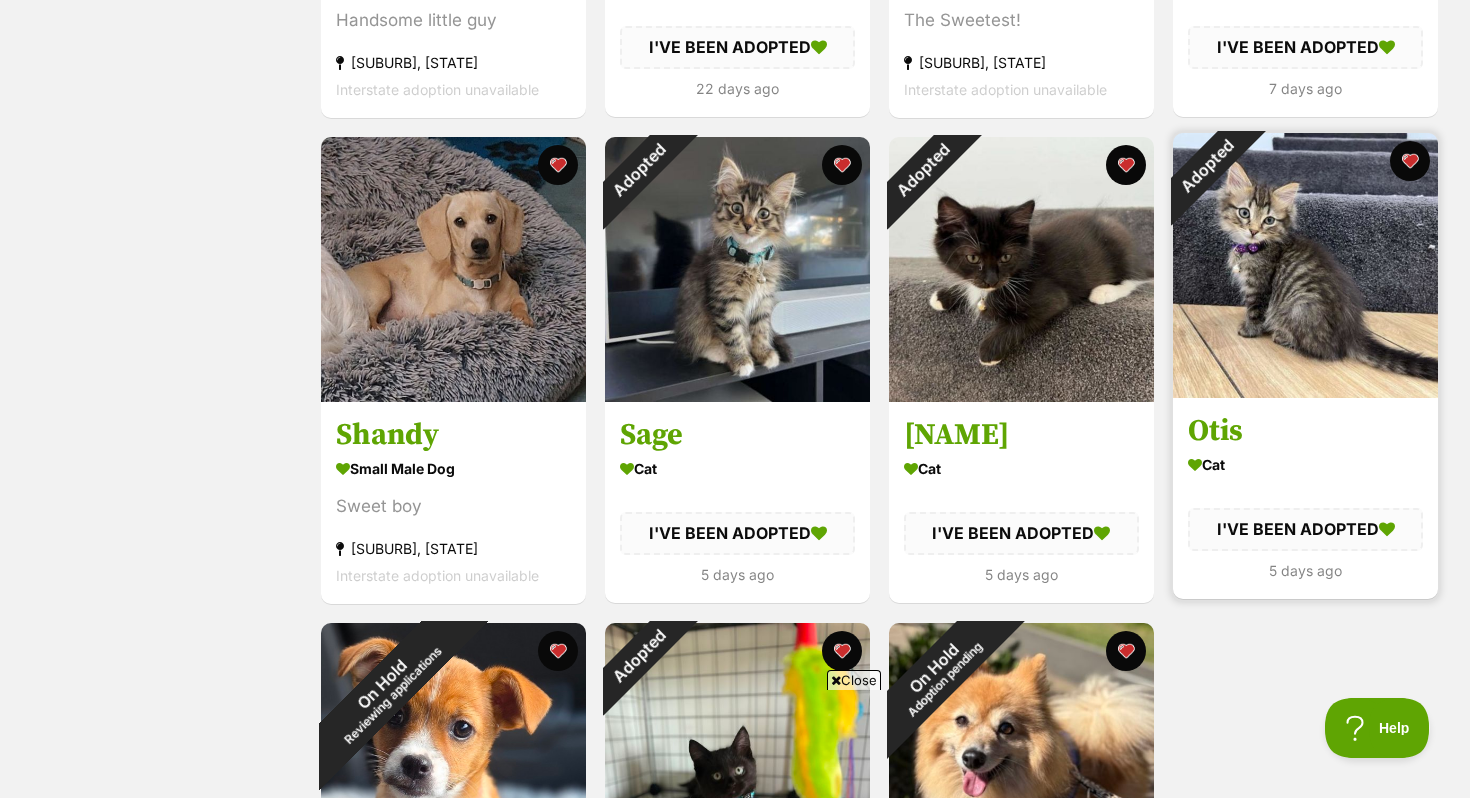 scroll, scrollTop: 1247, scrollLeft: 0, axis: vertical 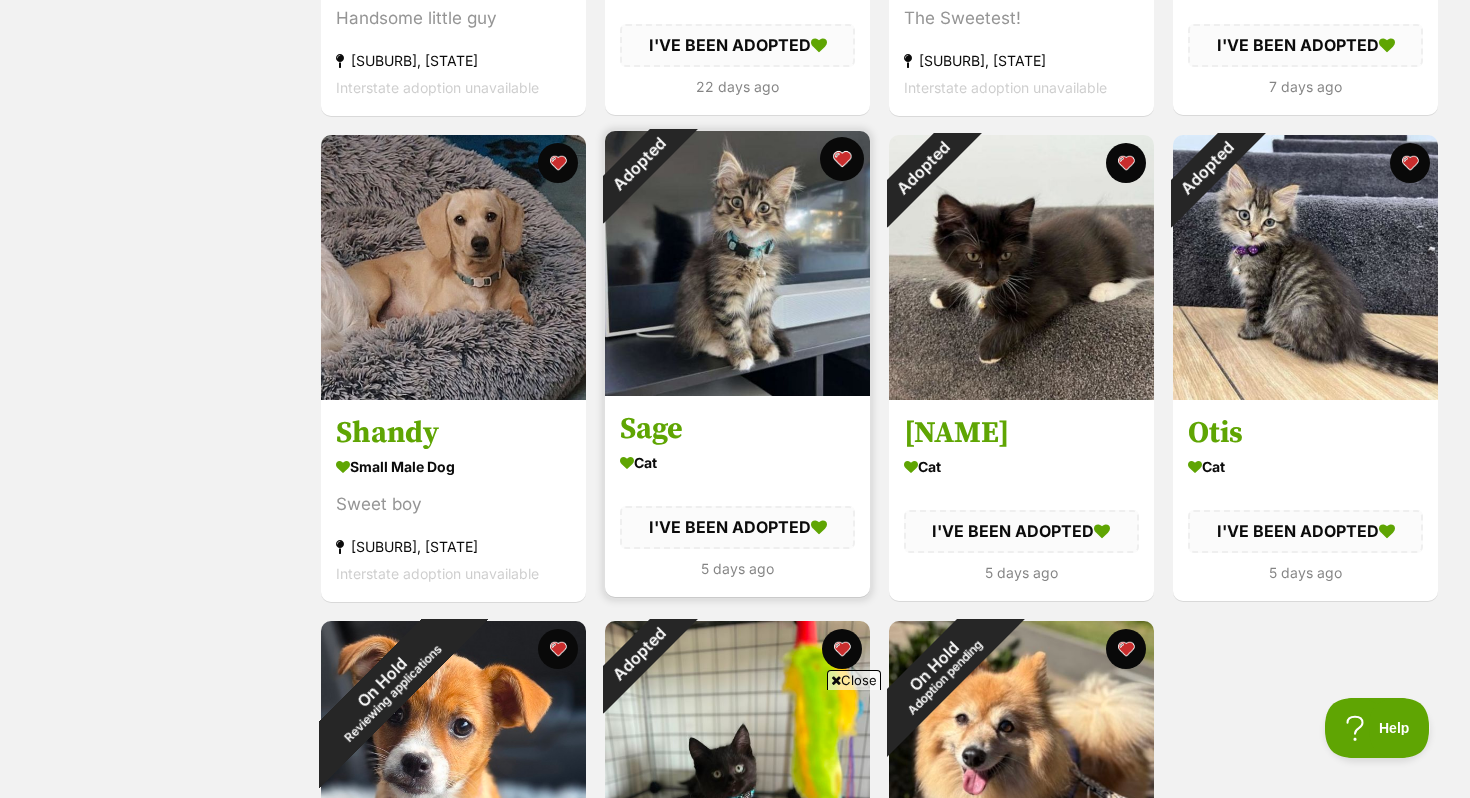 click at bounding box center (842, 159) 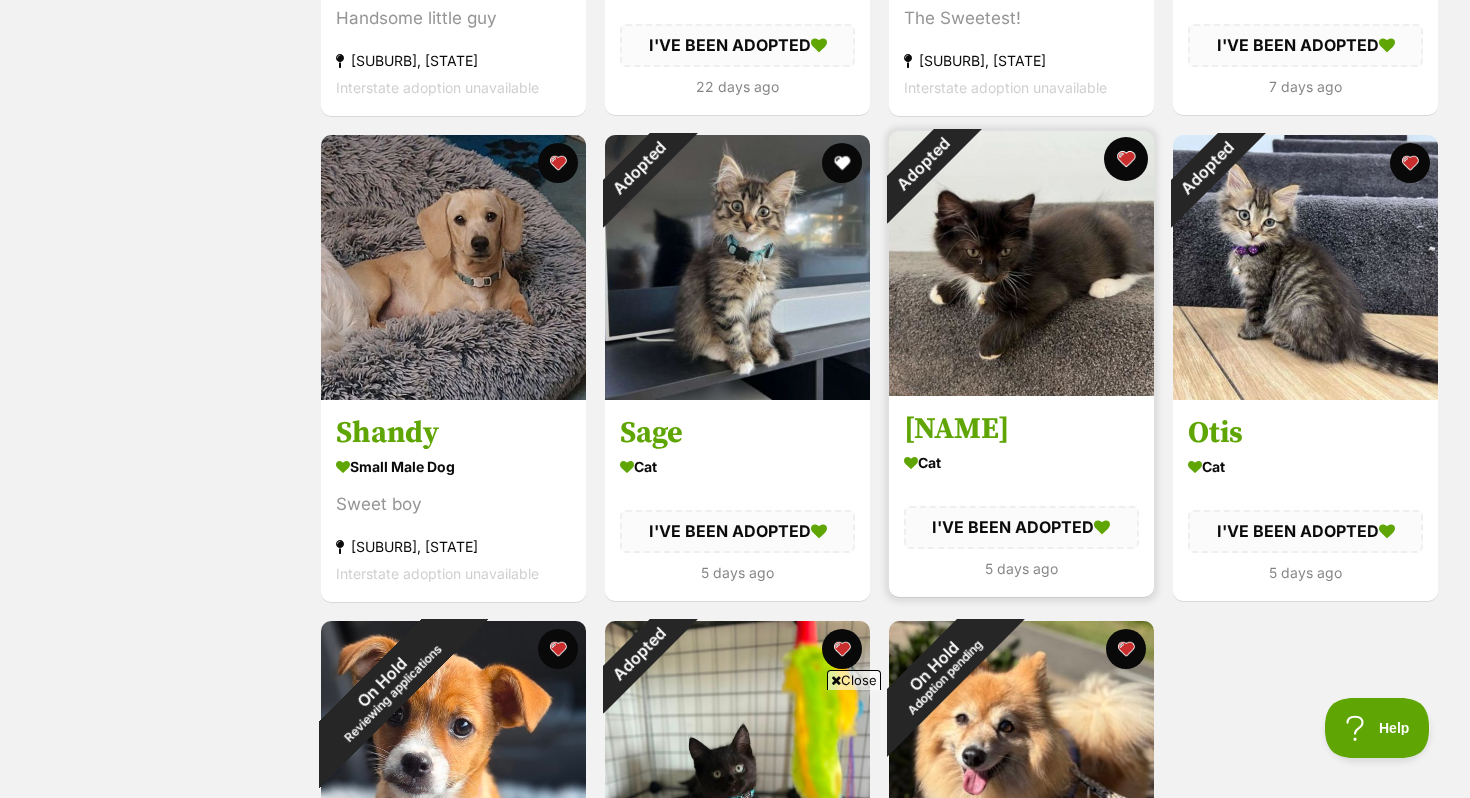 click at bounding box center (1126, 159) 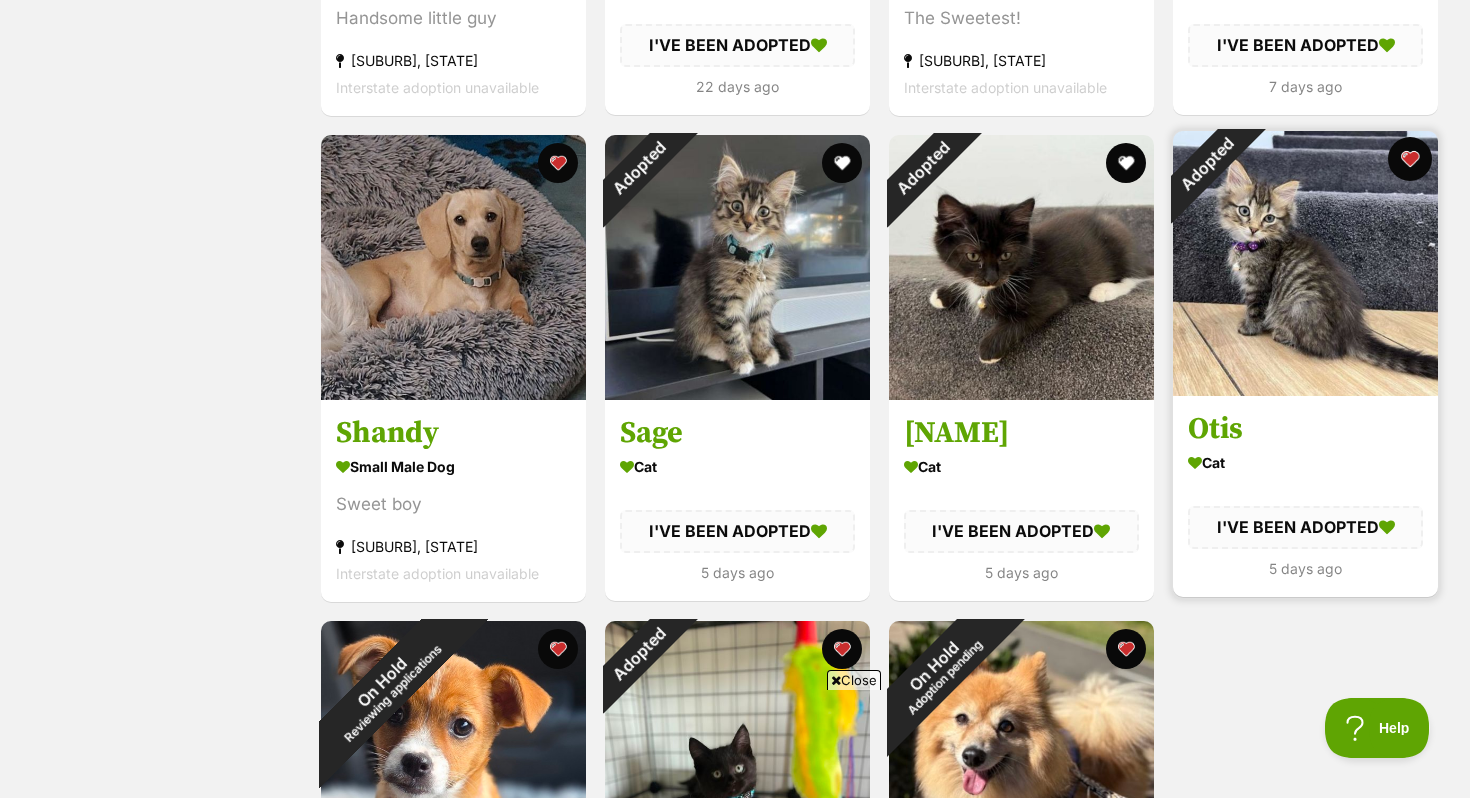 click at bounding box center (1410, 159) 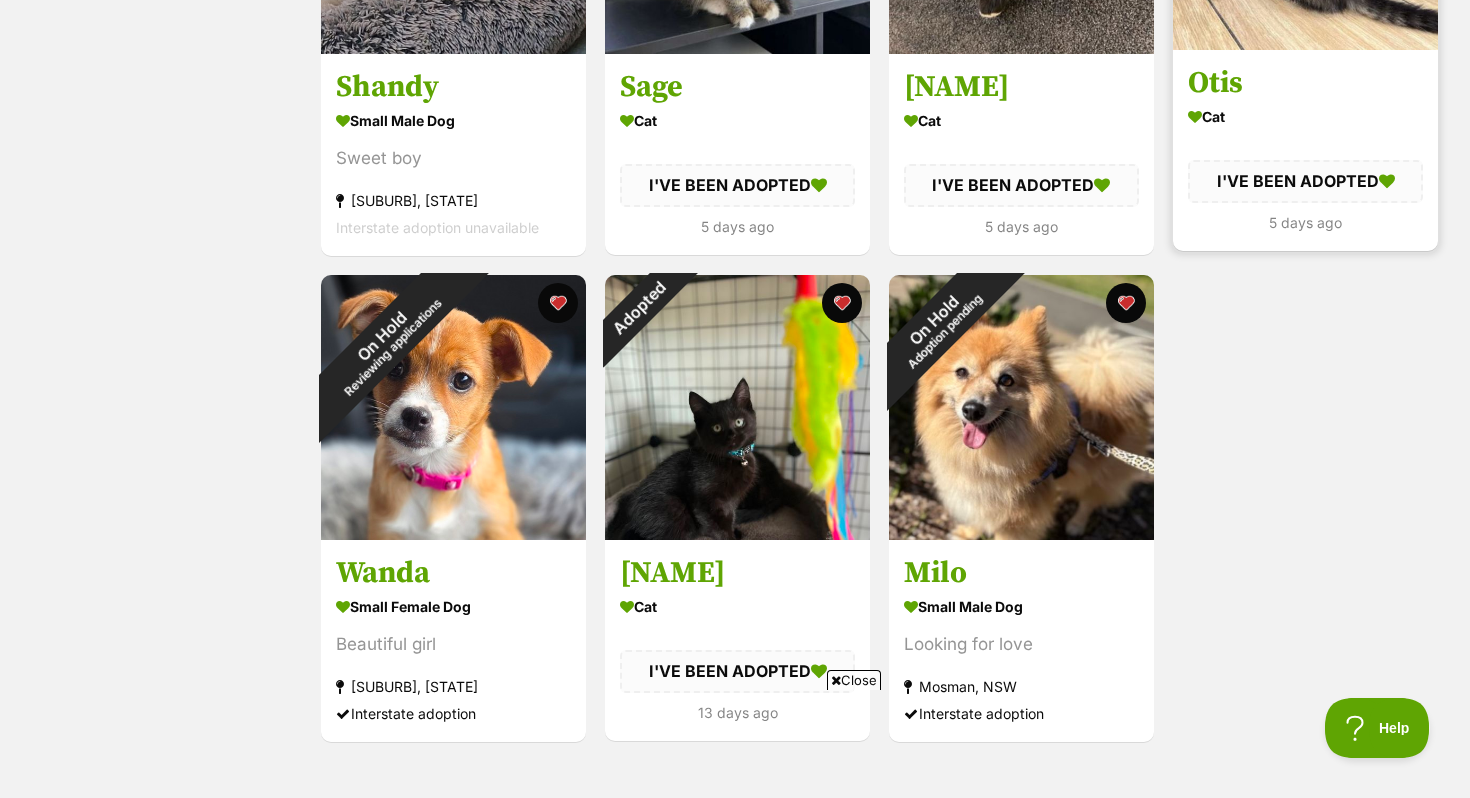scroll, scrollTop: 1601, scrollLeft: 0, axis: vertical 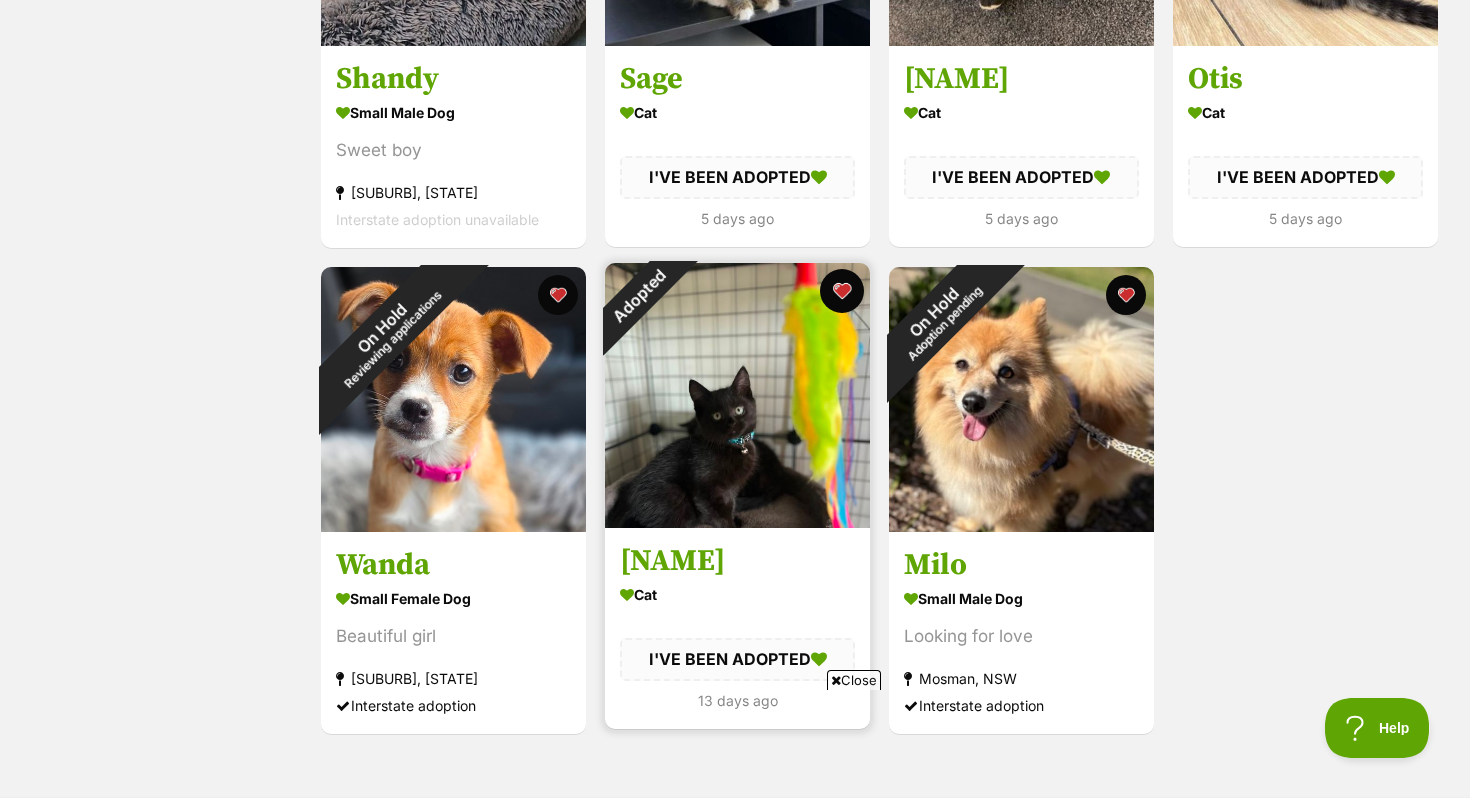 click at bounding box center [842, 291] 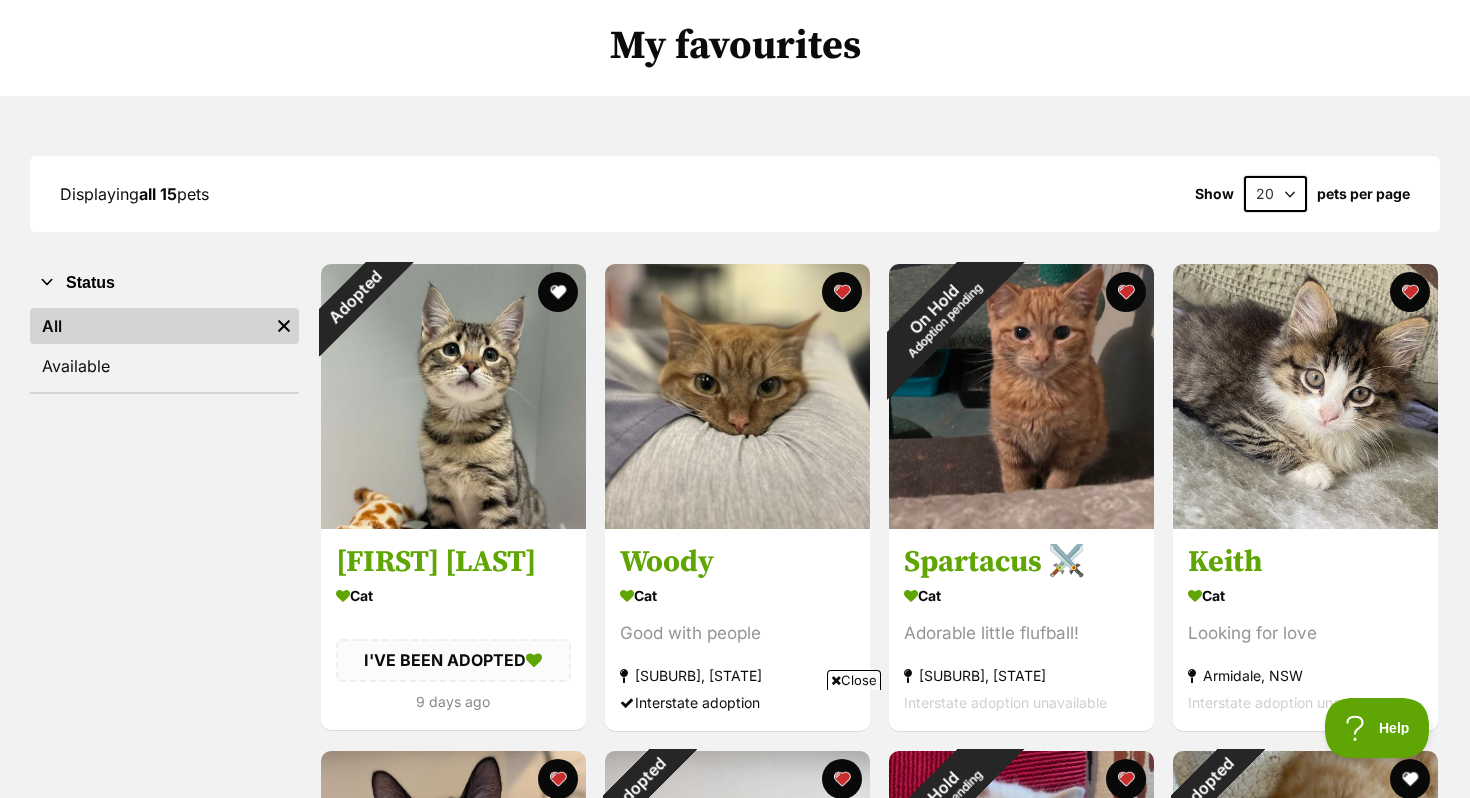 scroll, scrollTop: 0, scrollLeft: 0, axis: both 